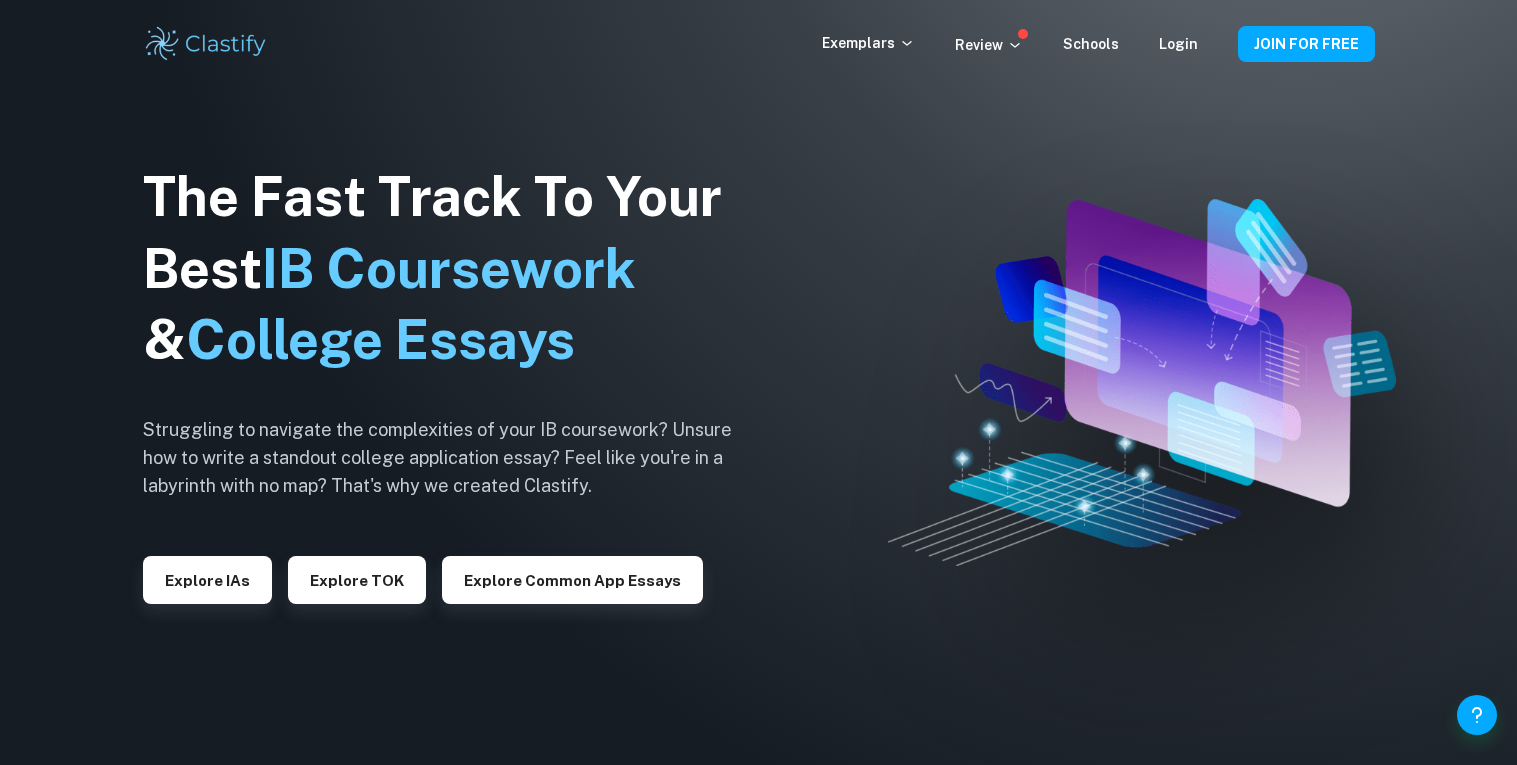 scroll, scrollTop: 0, scrollLeft: 0, axis: both 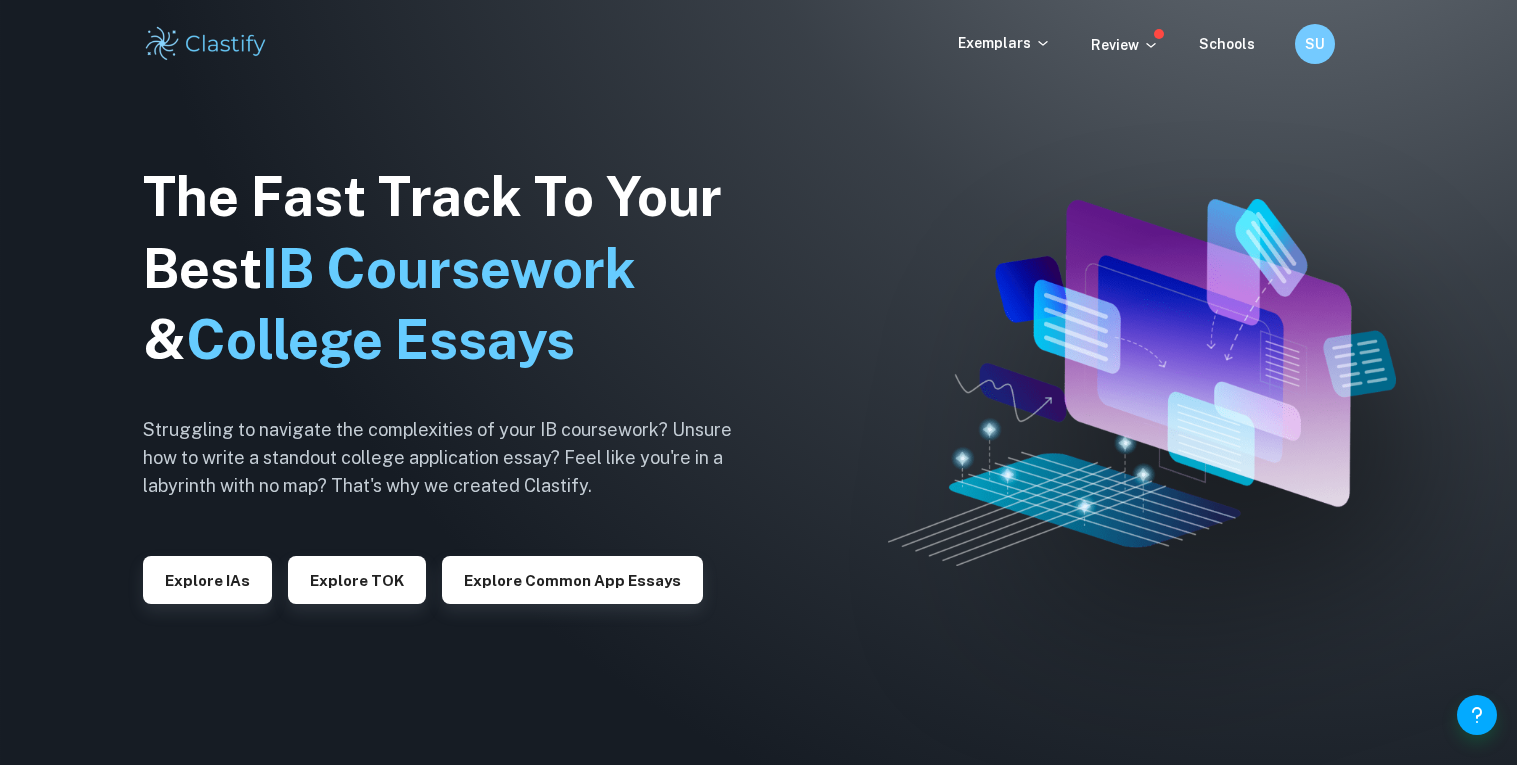 click on "Review" at bounding box center [1145, 44] 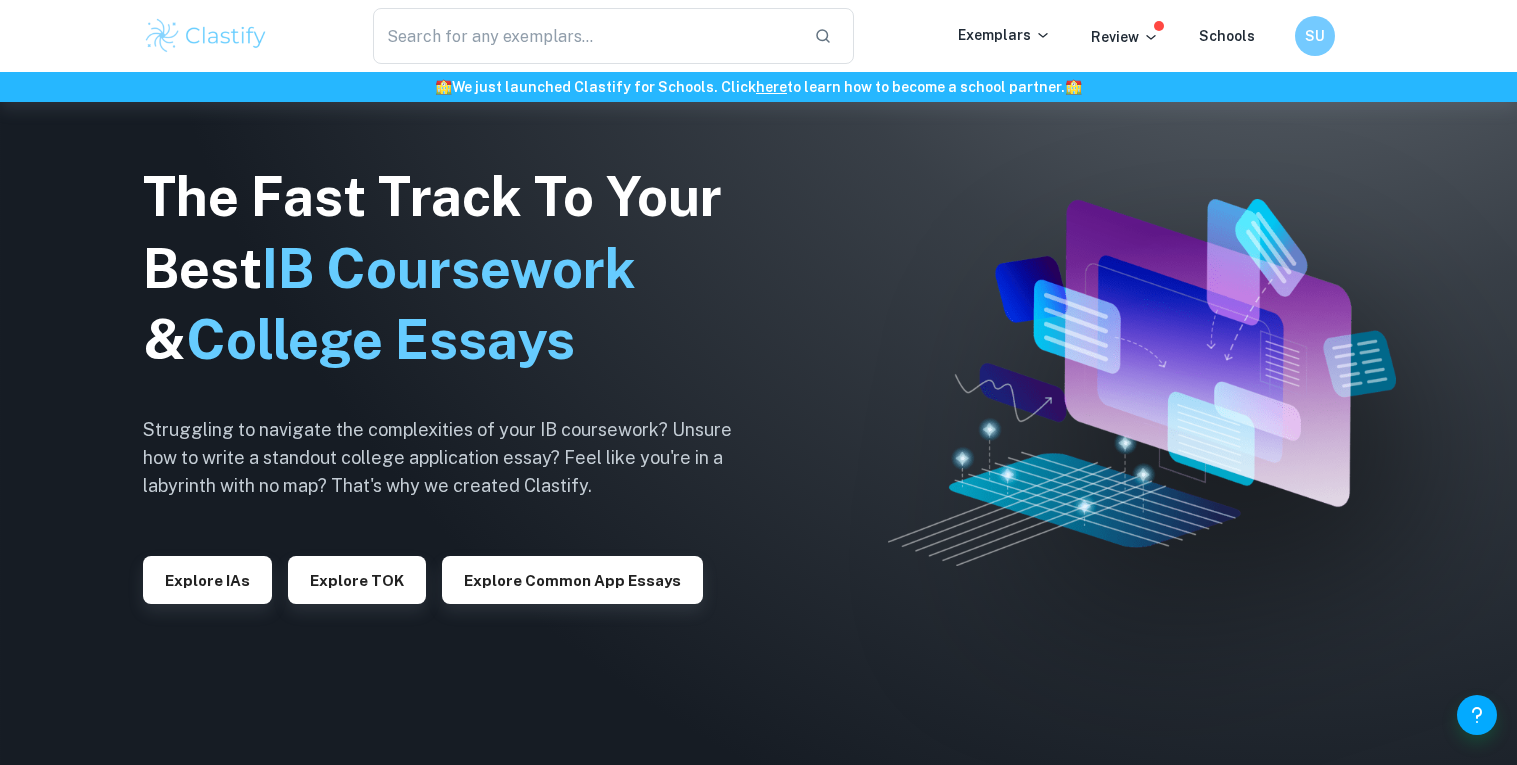 scroll, scrollTop: 717, scrollLeft: 0, axis: vertical 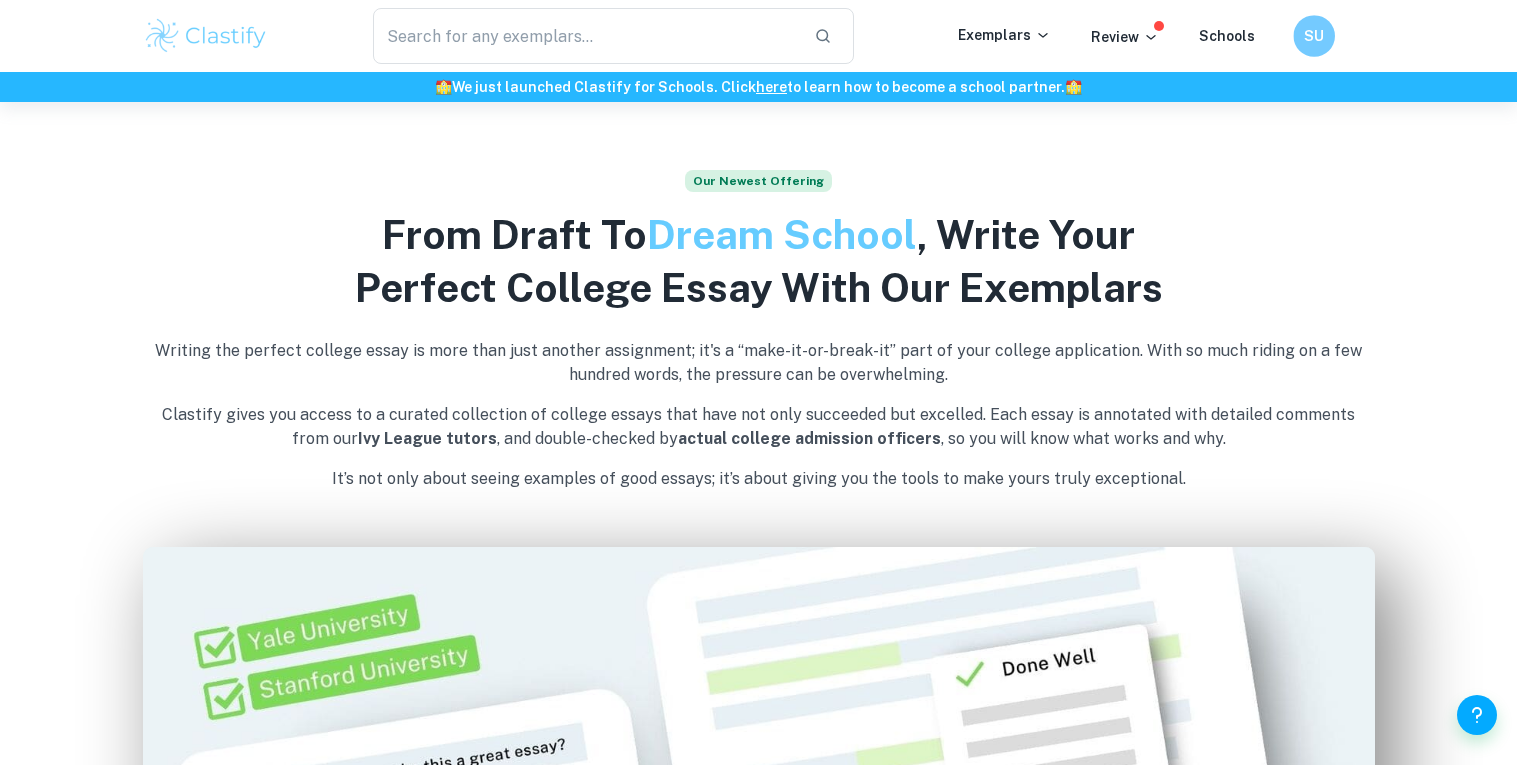 click on "SU" at bounding box center (1314, 36) 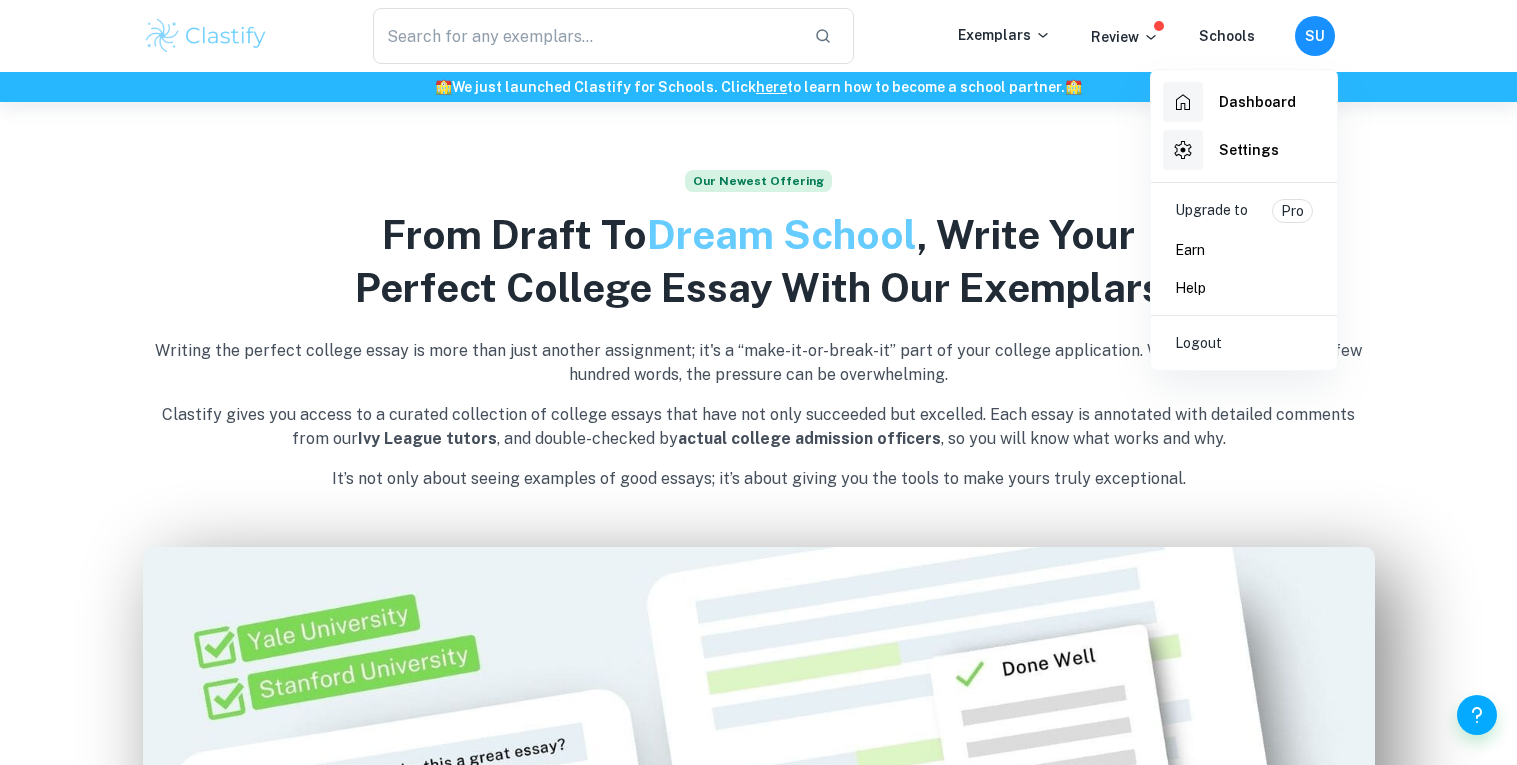 click on "Dashboard" at bounding box center [1229, 102] 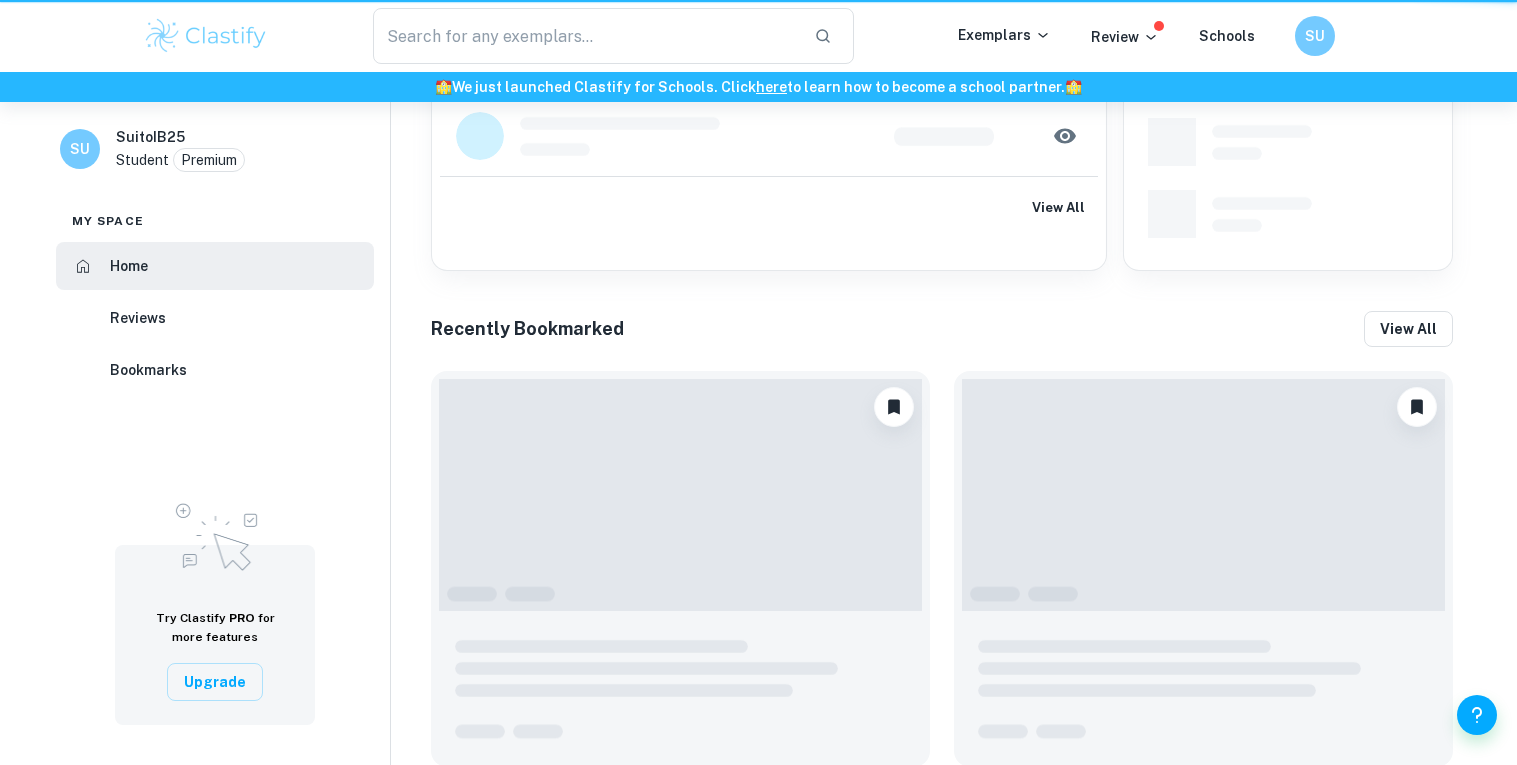 scroll, scrollTop: 0, scrollLeft: 0, axis: both 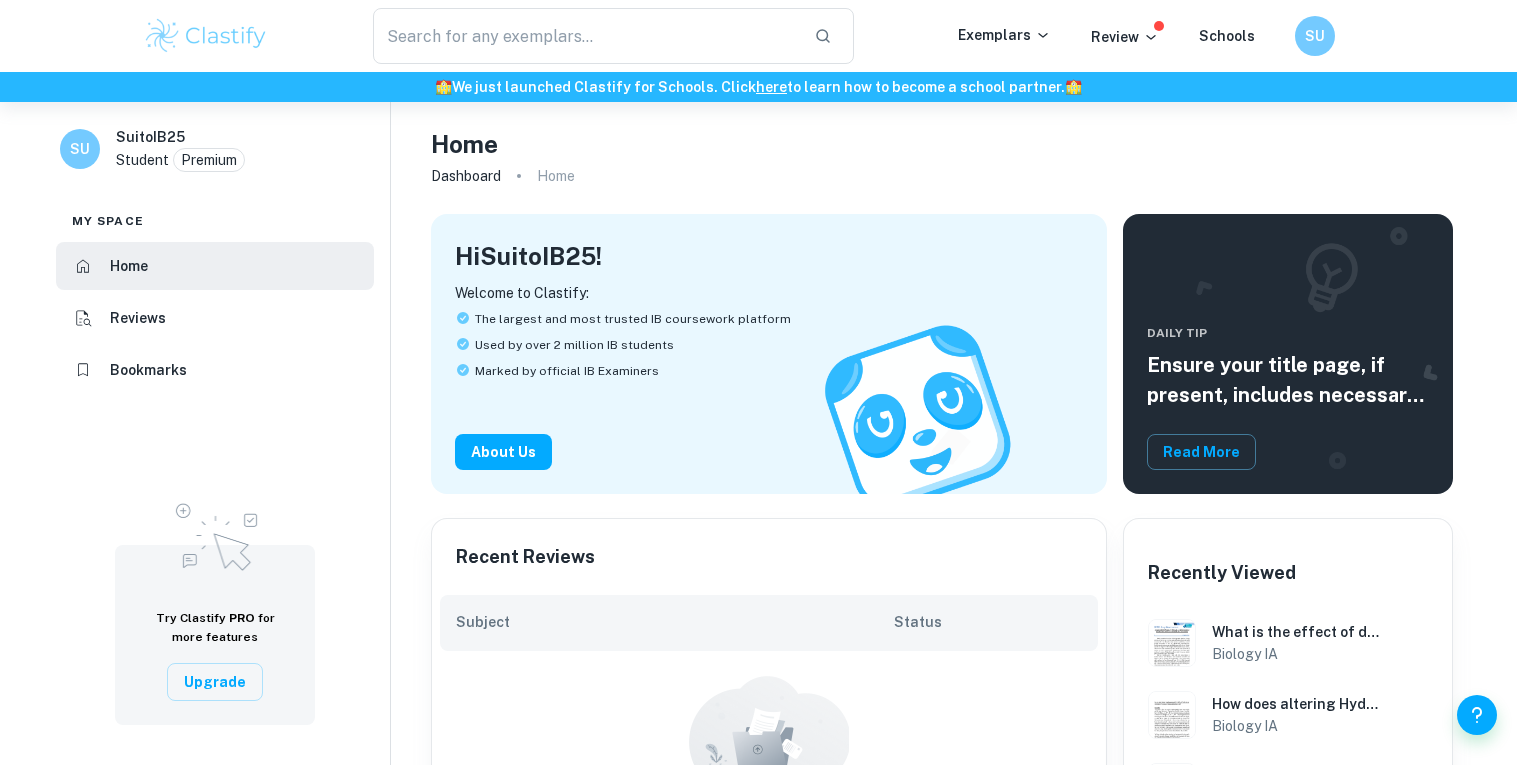 click on "Student" at bounding box center [142, 160] 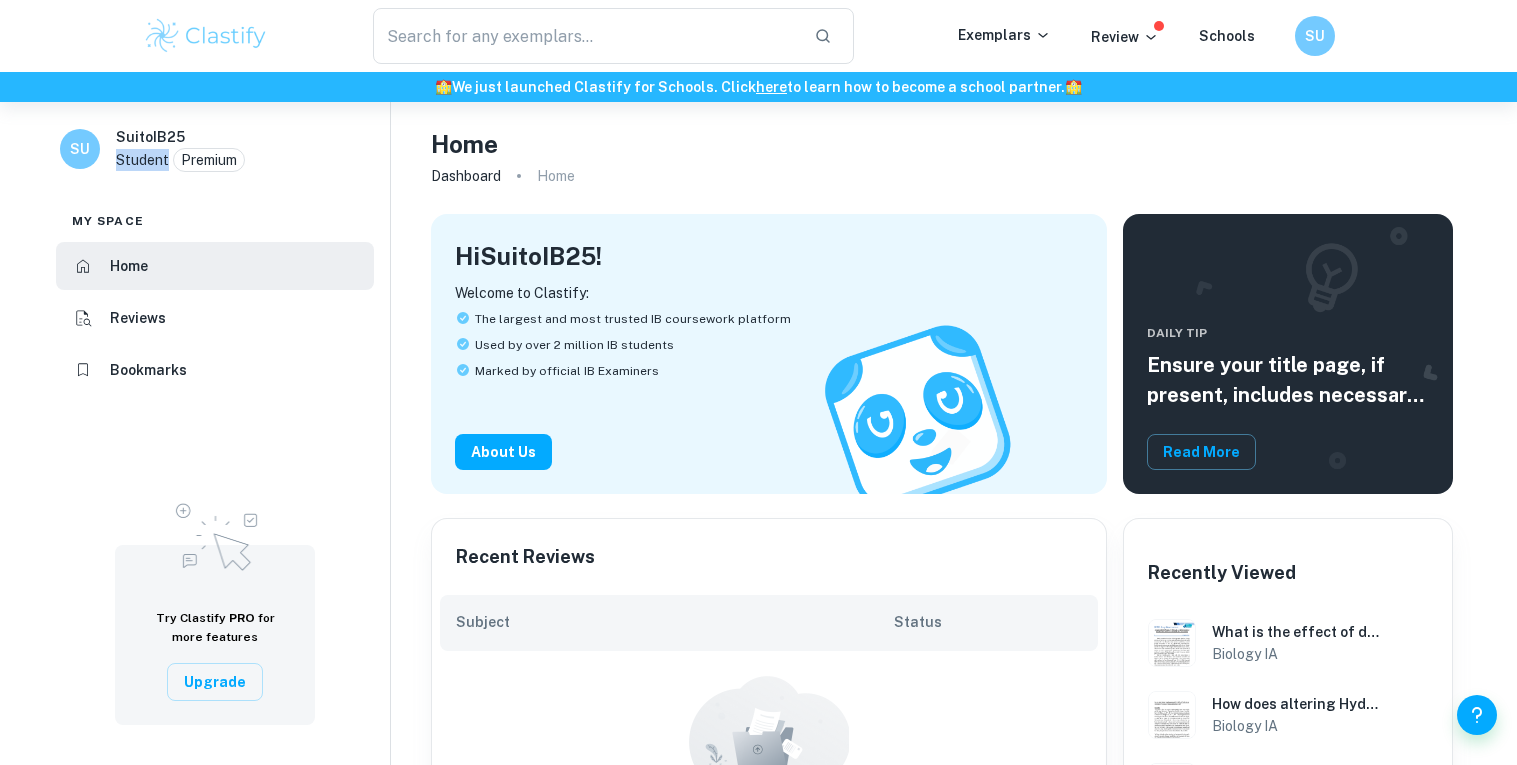 click on "Student" at bounding box center (142, 160) 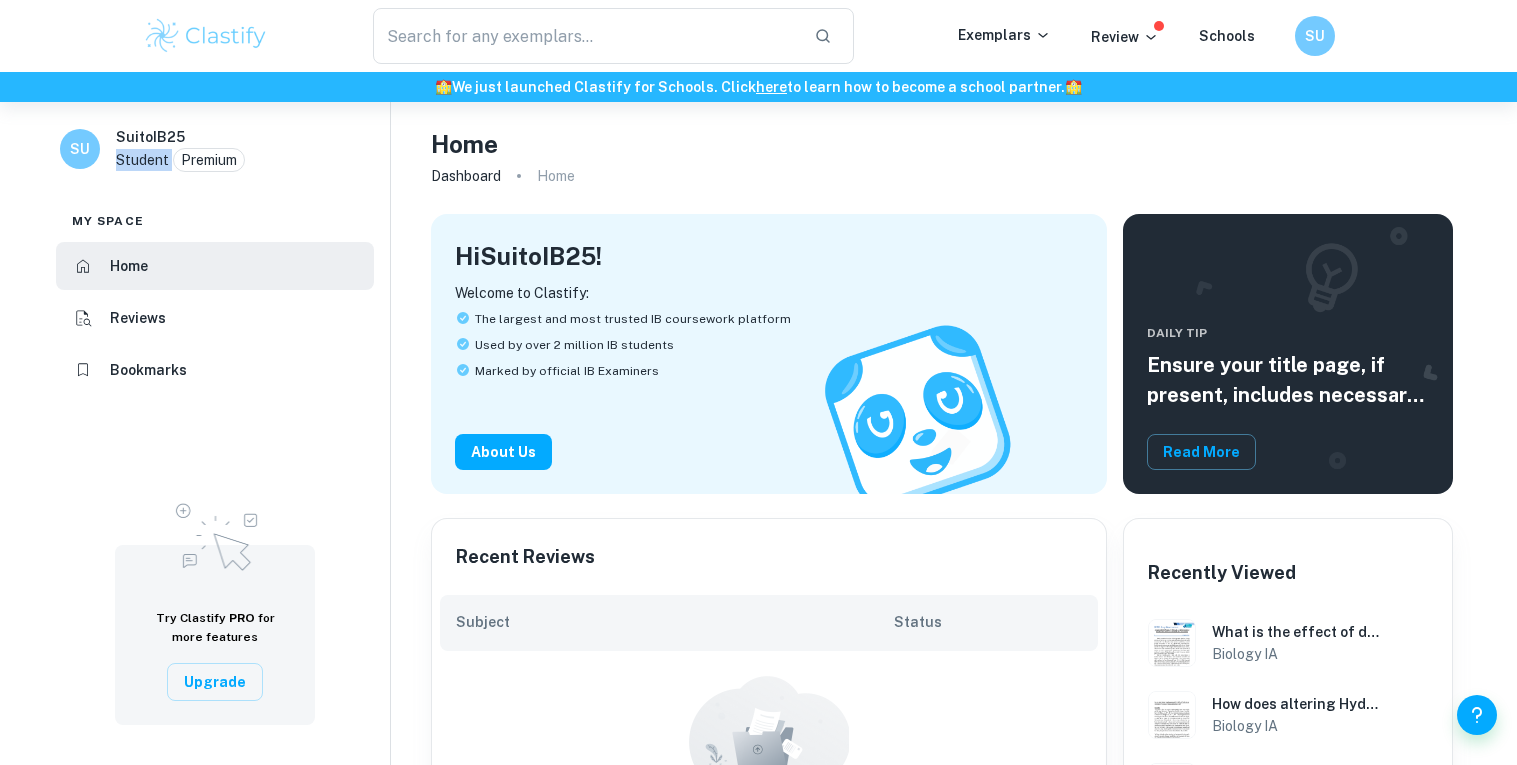click on "Student" at bounding box center [142, 160] 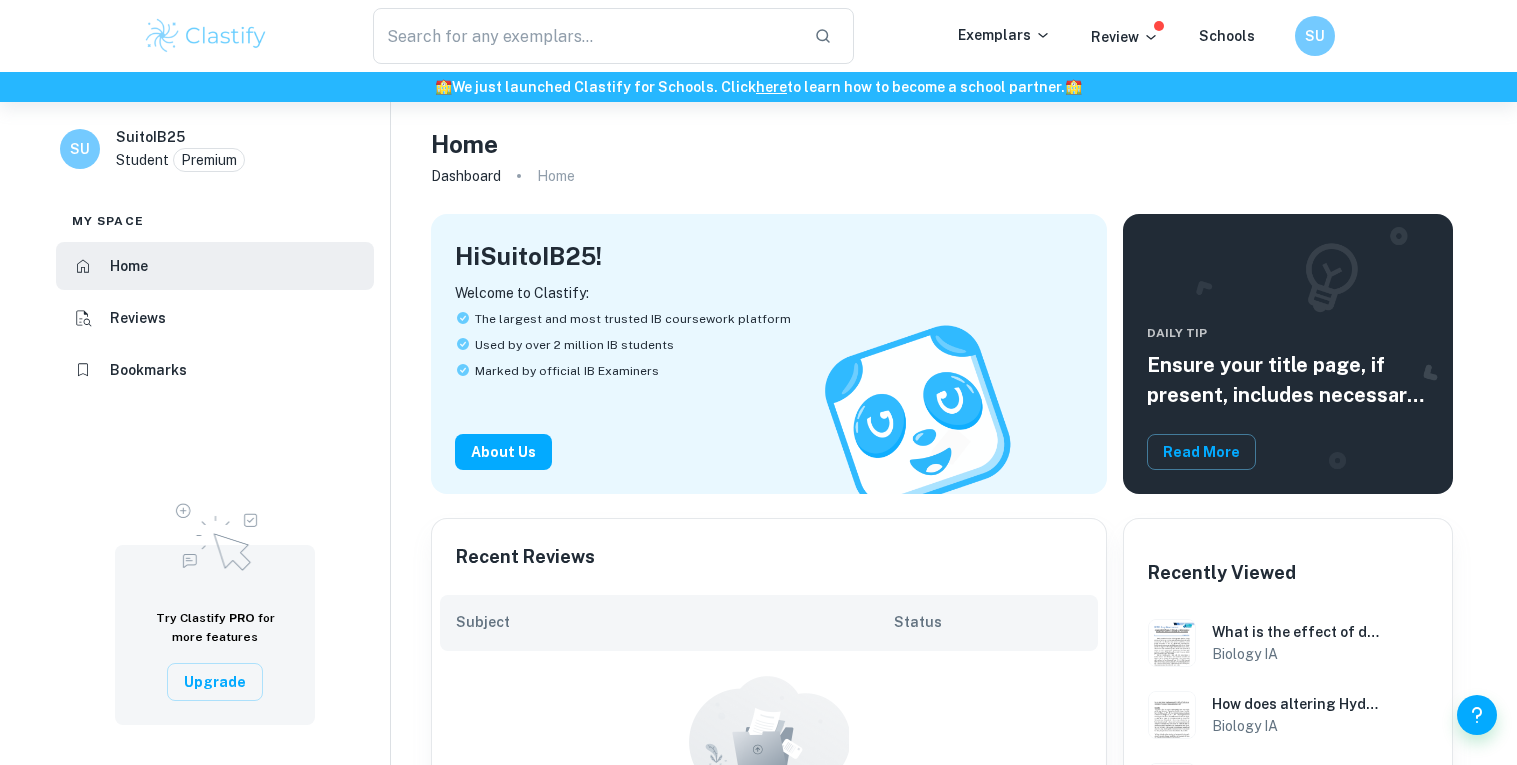 click on "Premium" at bounding box center (209, 160) 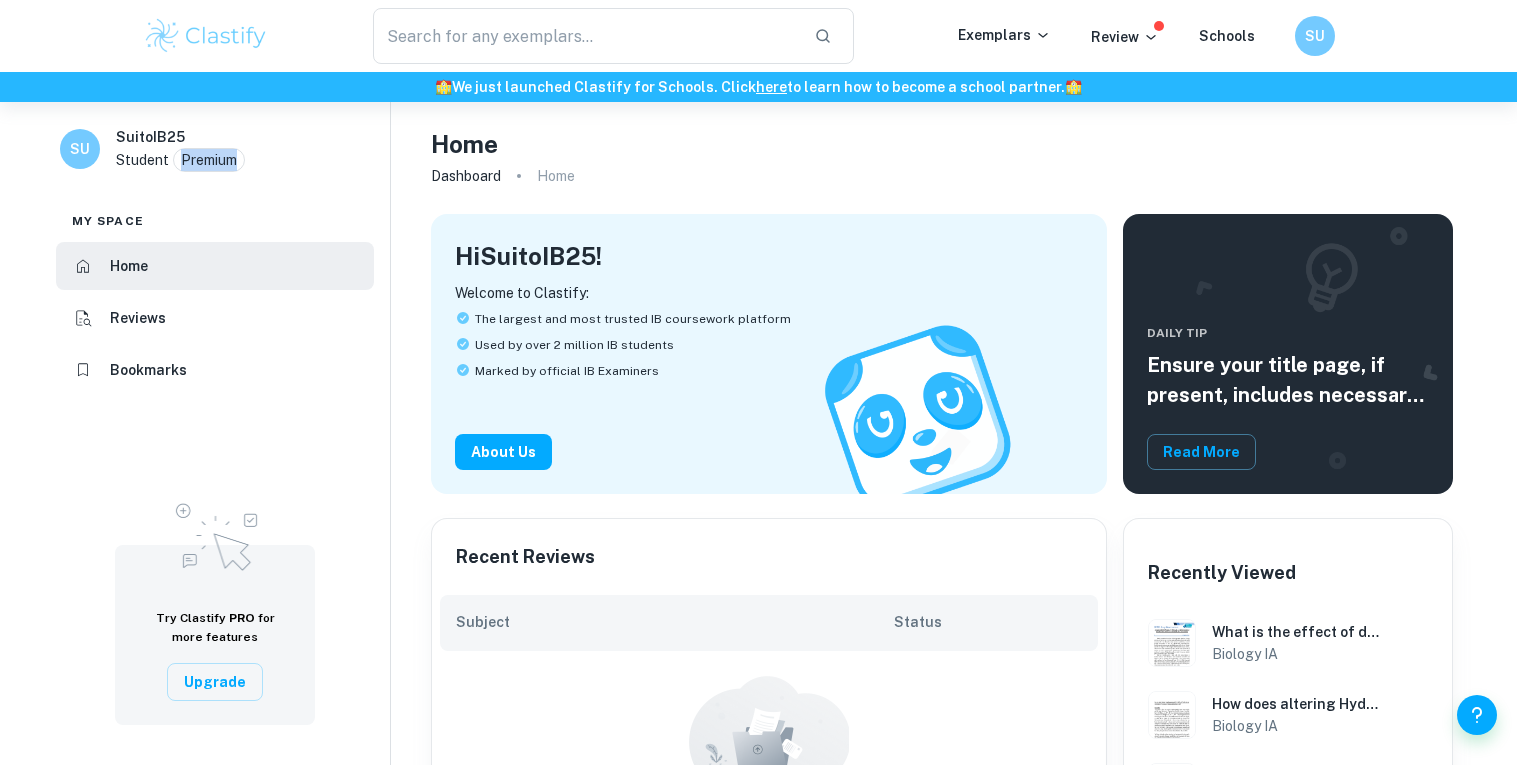 click on "Premium" at bounding box center (209, 160) 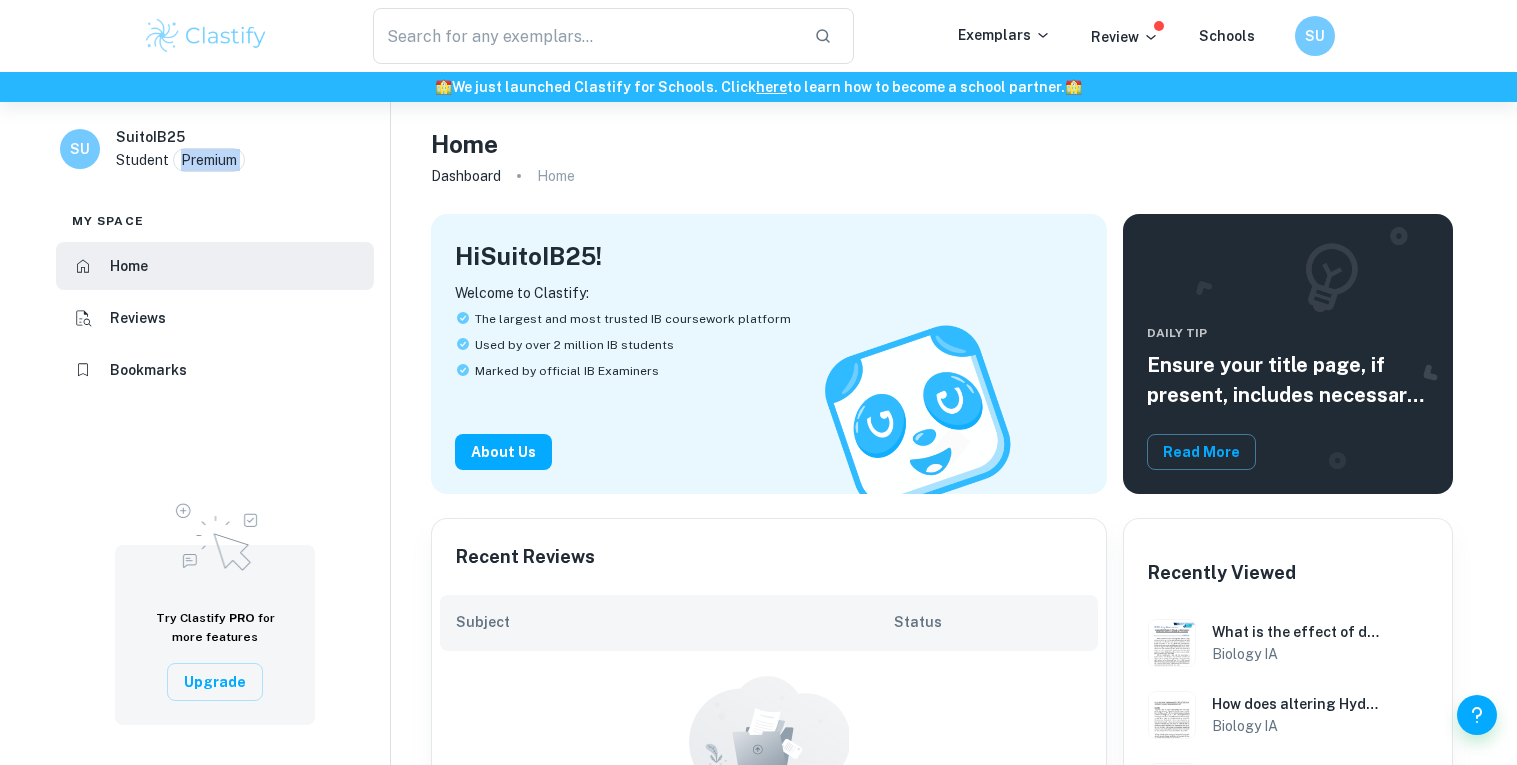 click on "Premium" at bounding box center (209, 160) 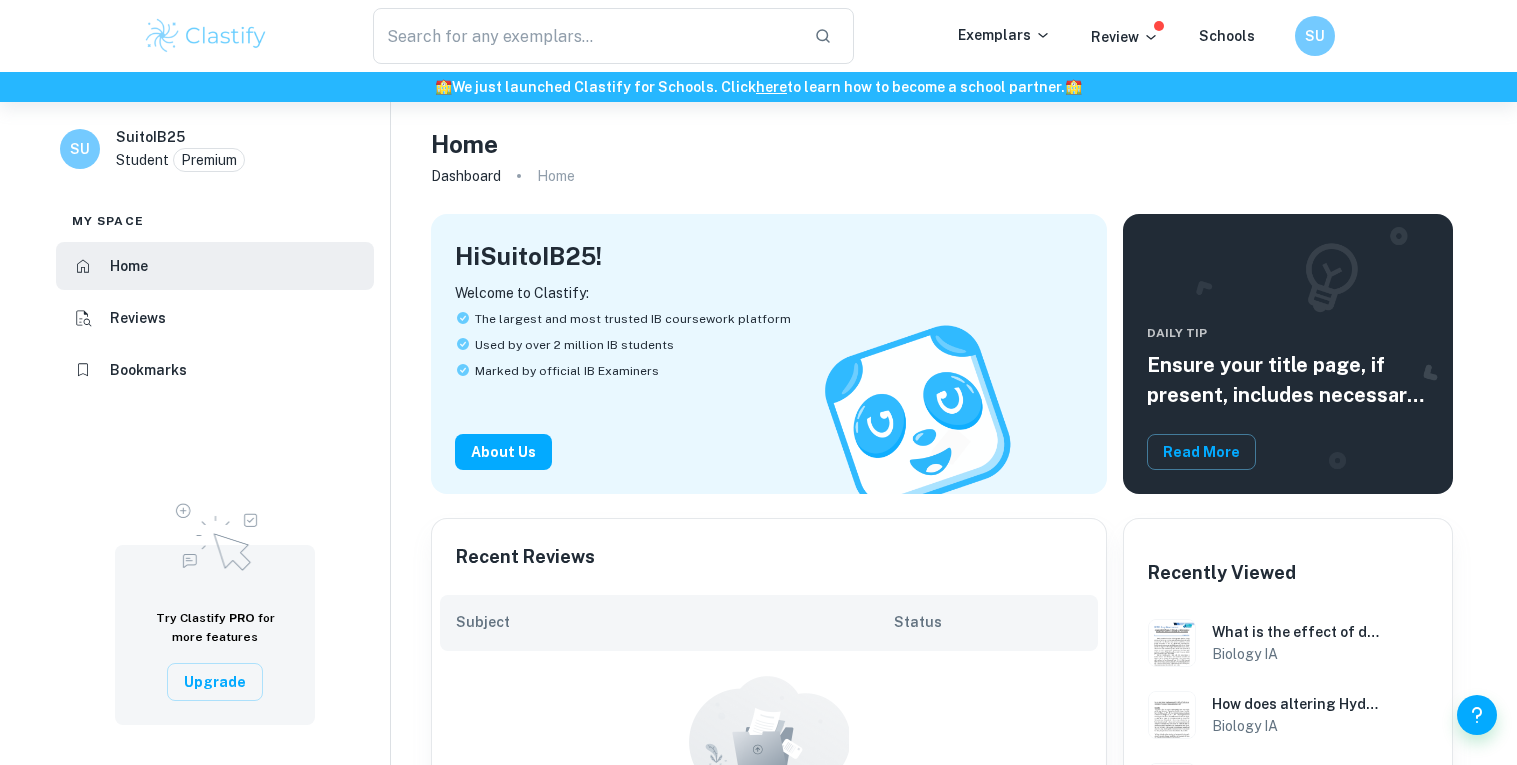 click on "SuitoIB25" at bounding box center [150, 137] 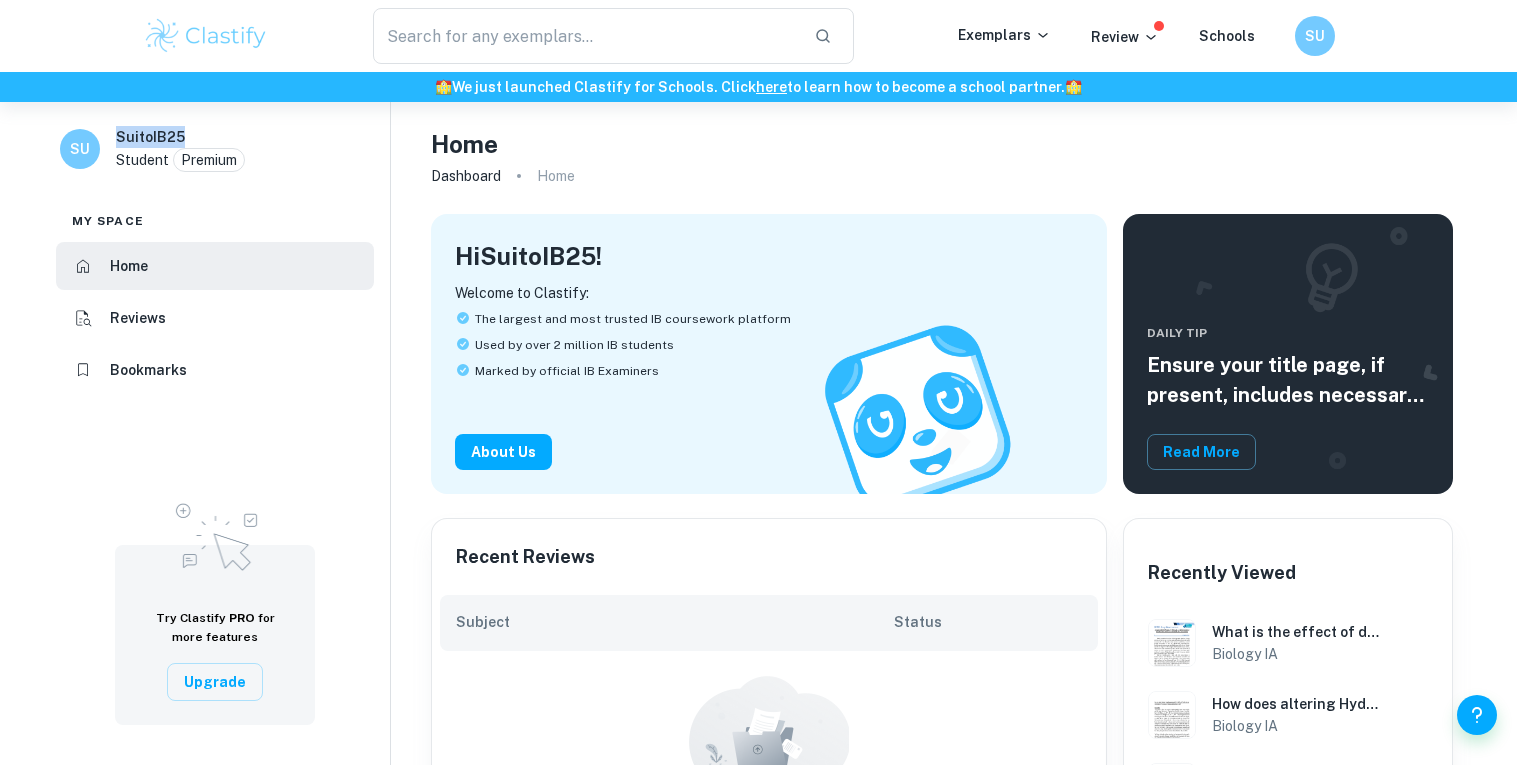 click on "SuitoIB25" at bounding box center [150, 137] 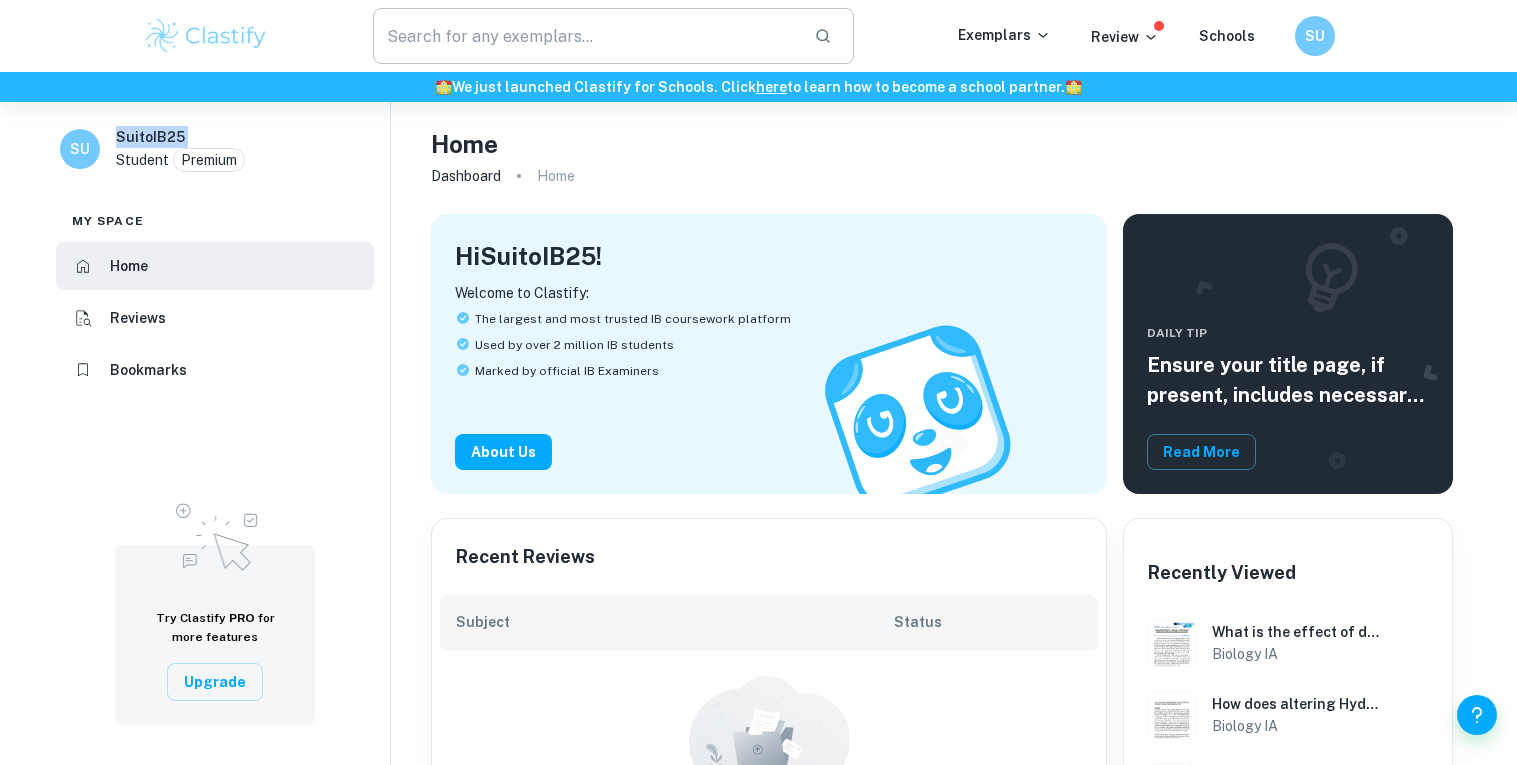 click at bounding box center [586, 36] 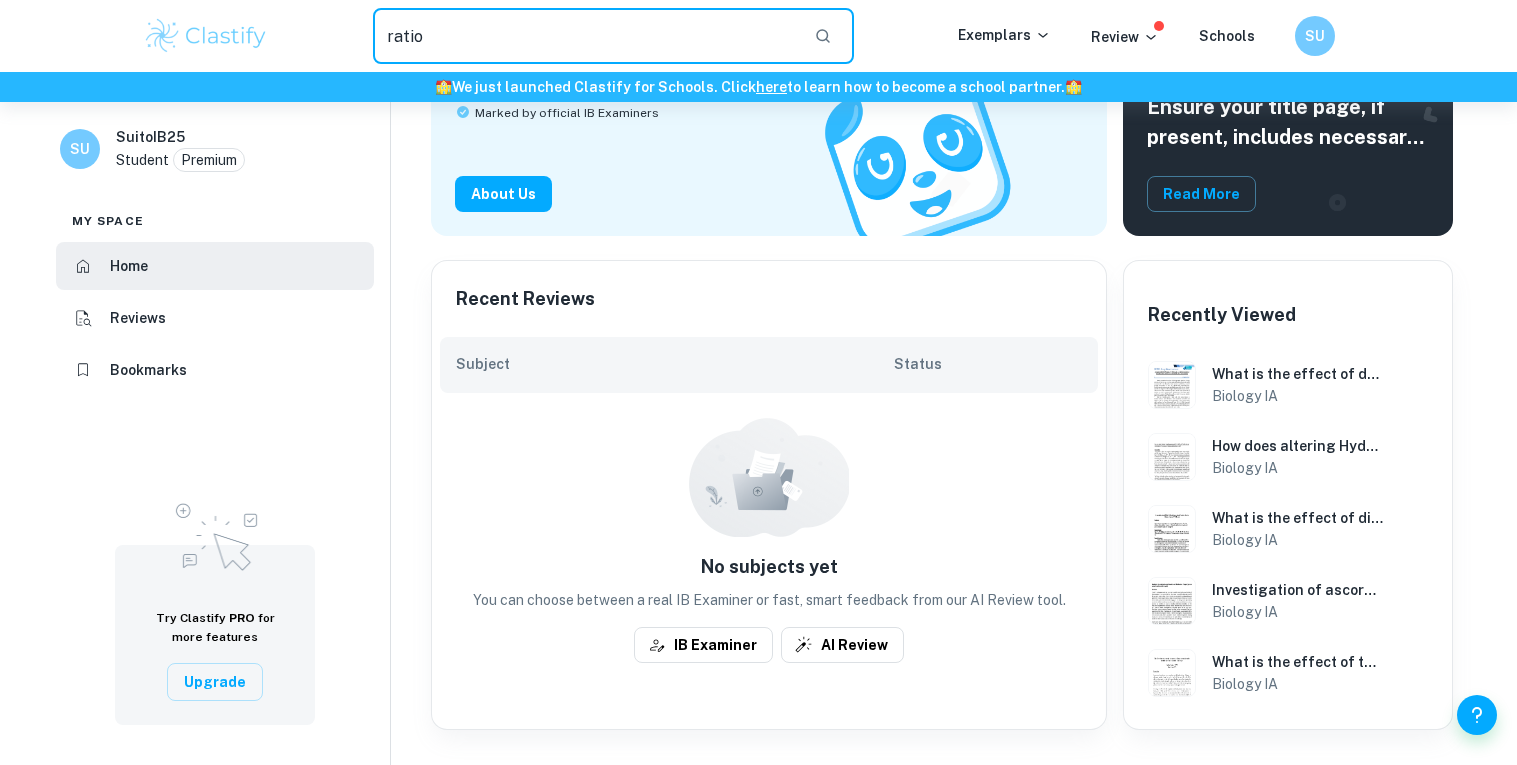 scroll, scrollTop: 265, scrollLeft: 0, axis: vertical 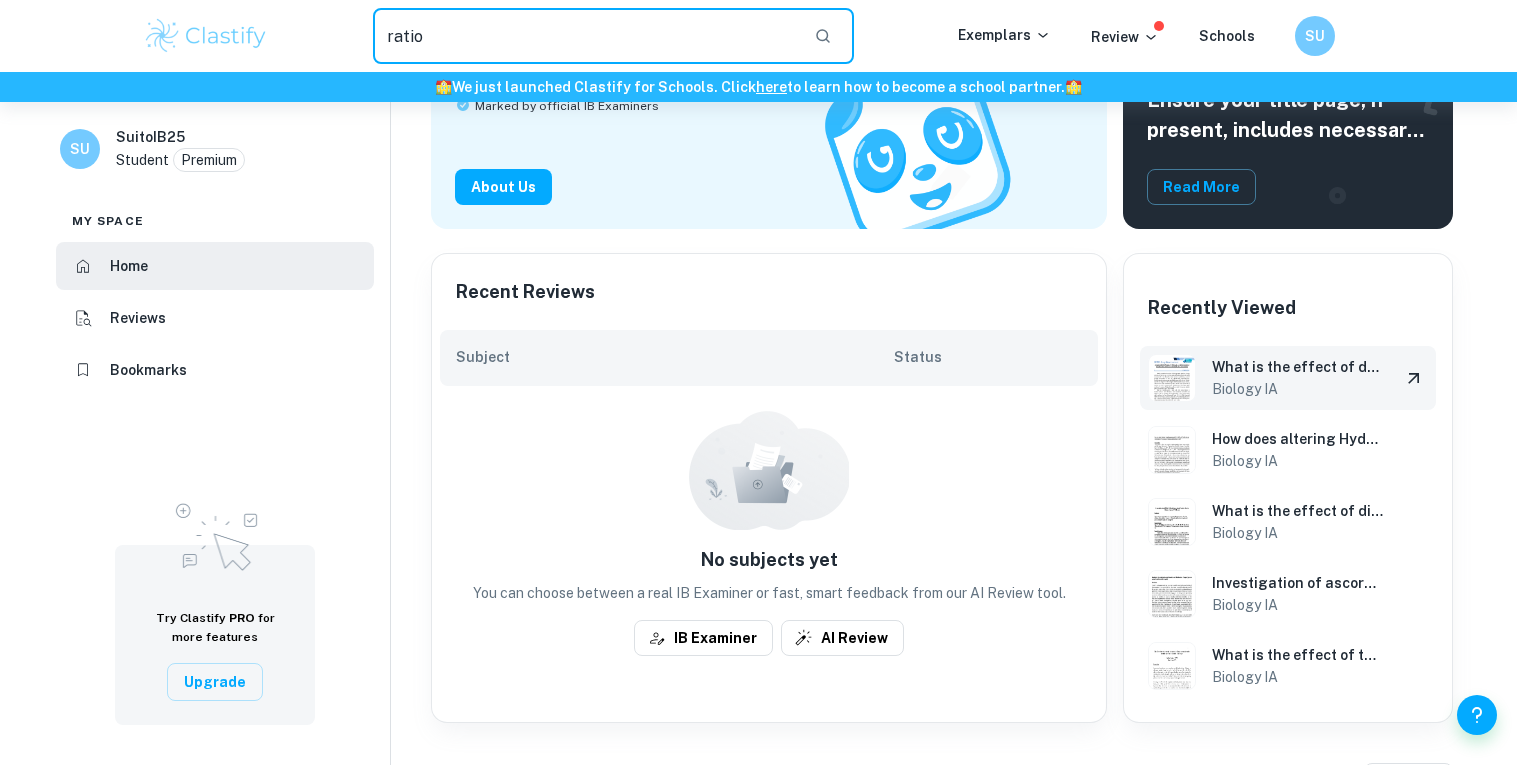type on "ratio" 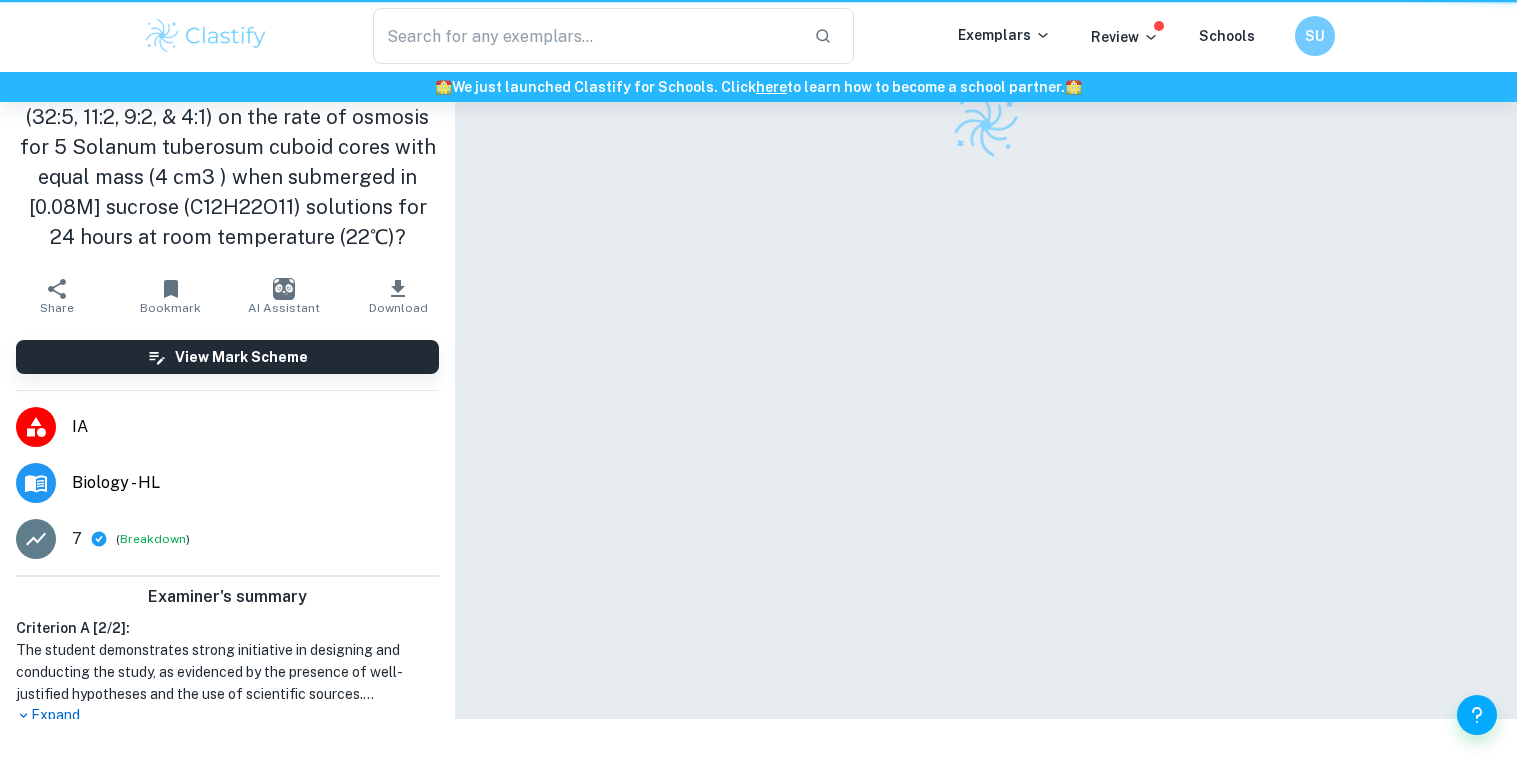 scroll, scrollTop: 0, scrollLeft: 0, axis: both 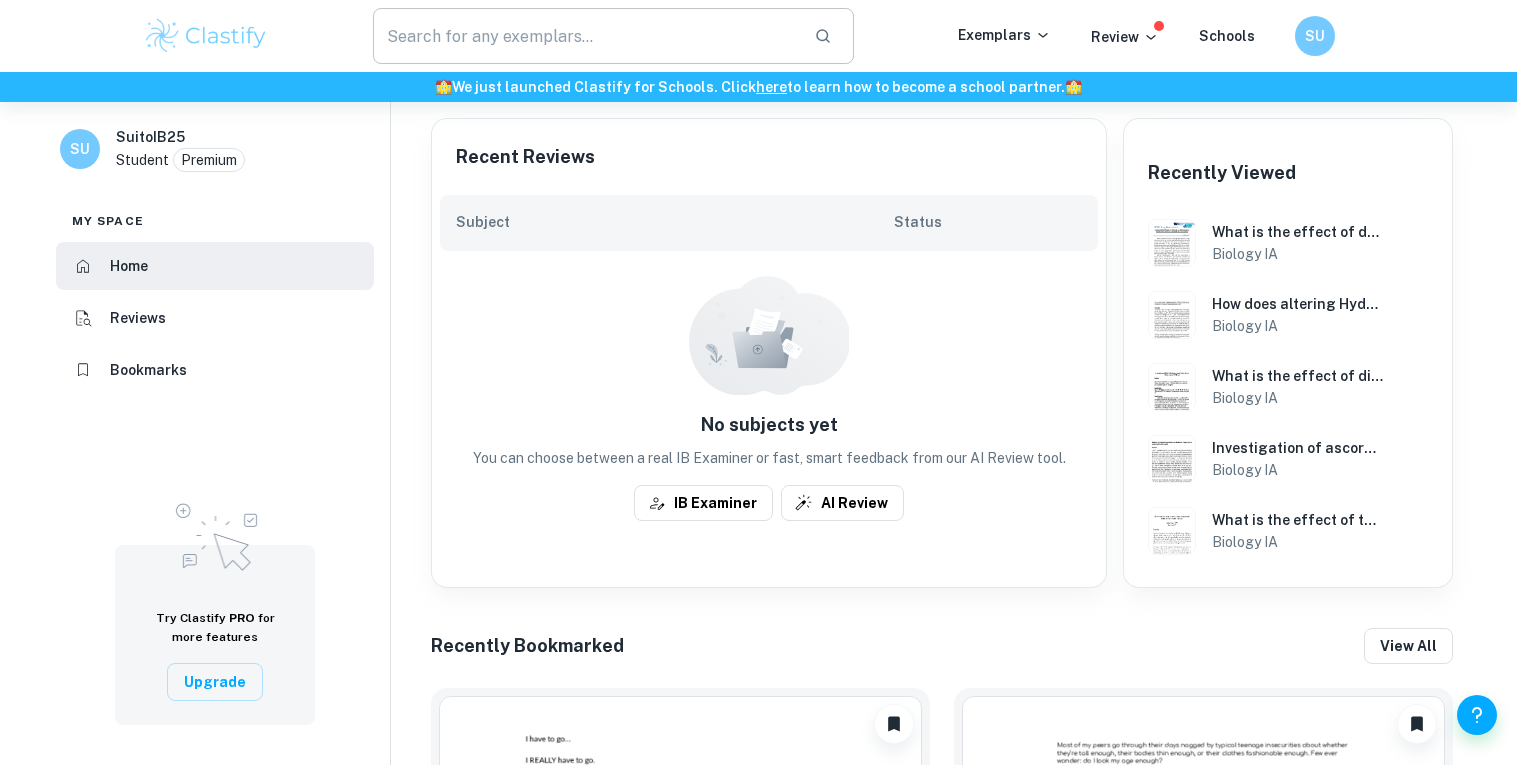click at bounding box center (586, 36) 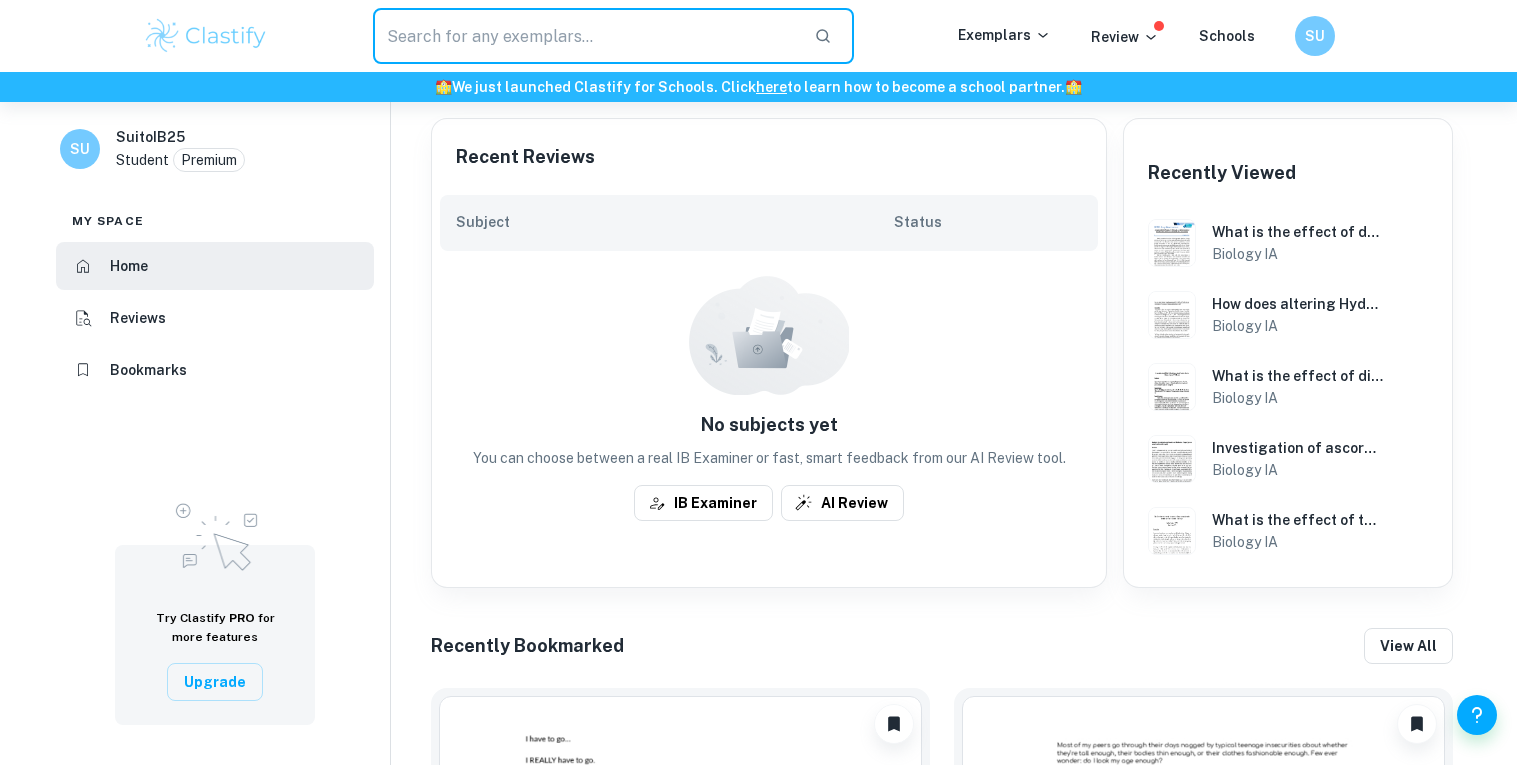 click on "What is the effect of decreasing SA:V ratios (32:5, 11:2, 9:2, & 4:1) on the rate of osmosis for 5 Solanum tuberosum cuboid cores with equal mass (4 cm3 ) when submerged in [0.08M] sucrose (C12H22O11) solutions for 24 hours at room temperature (22℃)? Biology IA How does altering Hydrogen Peroxide concentration (0%,1%,2%,3%,4%,5%) affect the rate of germination of Vigna radiata (by measuring radicle length in mm)? Biology IA What is the effect of different concentrations of eucalyptus oil (0%, 20%, 40%, 60%, 80%, 90% and 100%) on the growth of E.coli bacteria, measured by the largest diameter of the zone of inhibition (in cm)? Biology IA Investigation of ascorbic acid content in varieties of different colours of pepper (Capsicum annuum L.) and onion (Allium cepa L.). Biology IA What is the effect of the socio-economic development of European countries, as measured by the HDI, on the mortality rate from hypertensive heart disease within the older population (50+)? Biology IA" at bounding box center [1288, 387] 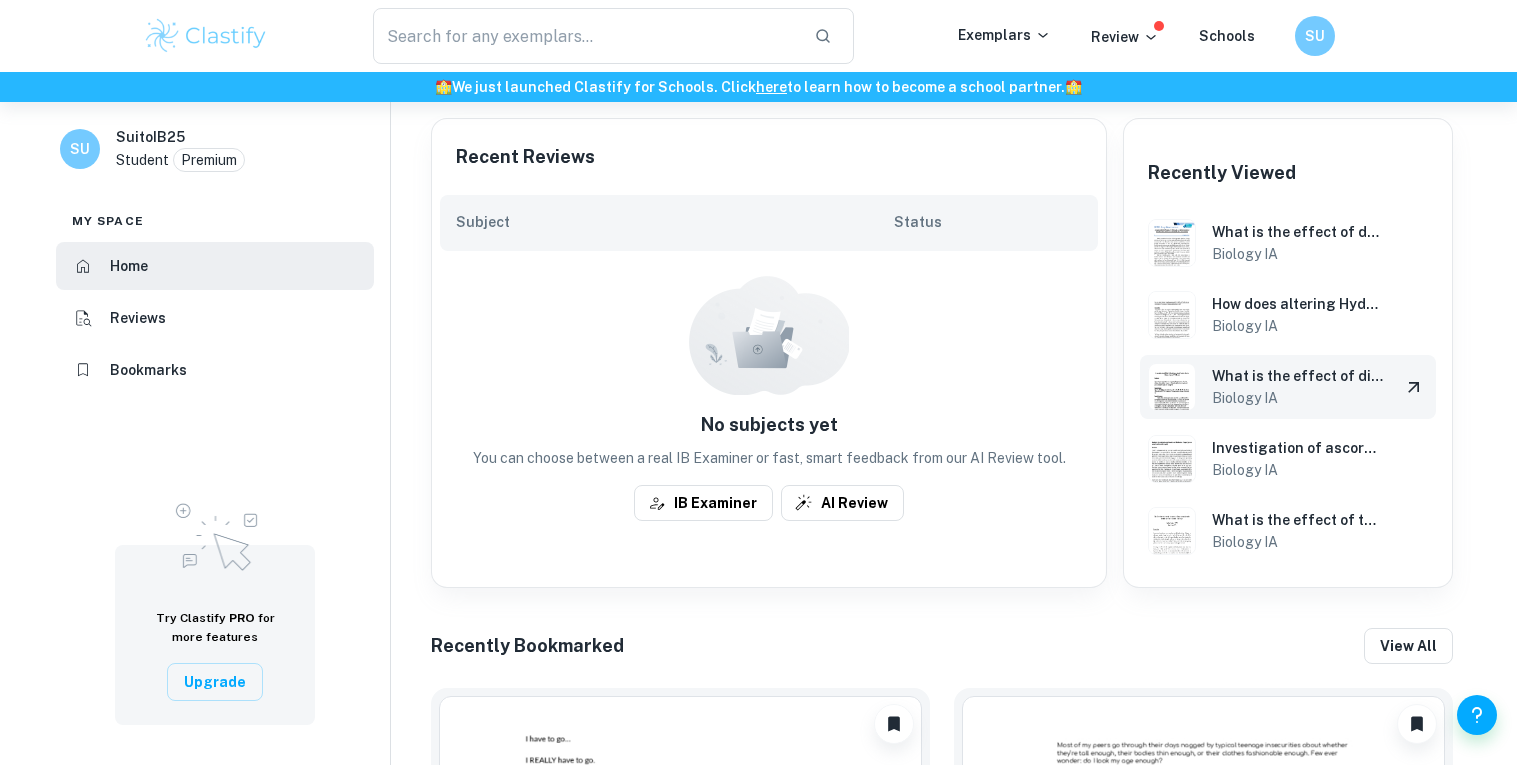 scroll, scrollTop: 0, scrollLeft: 0, axis: both 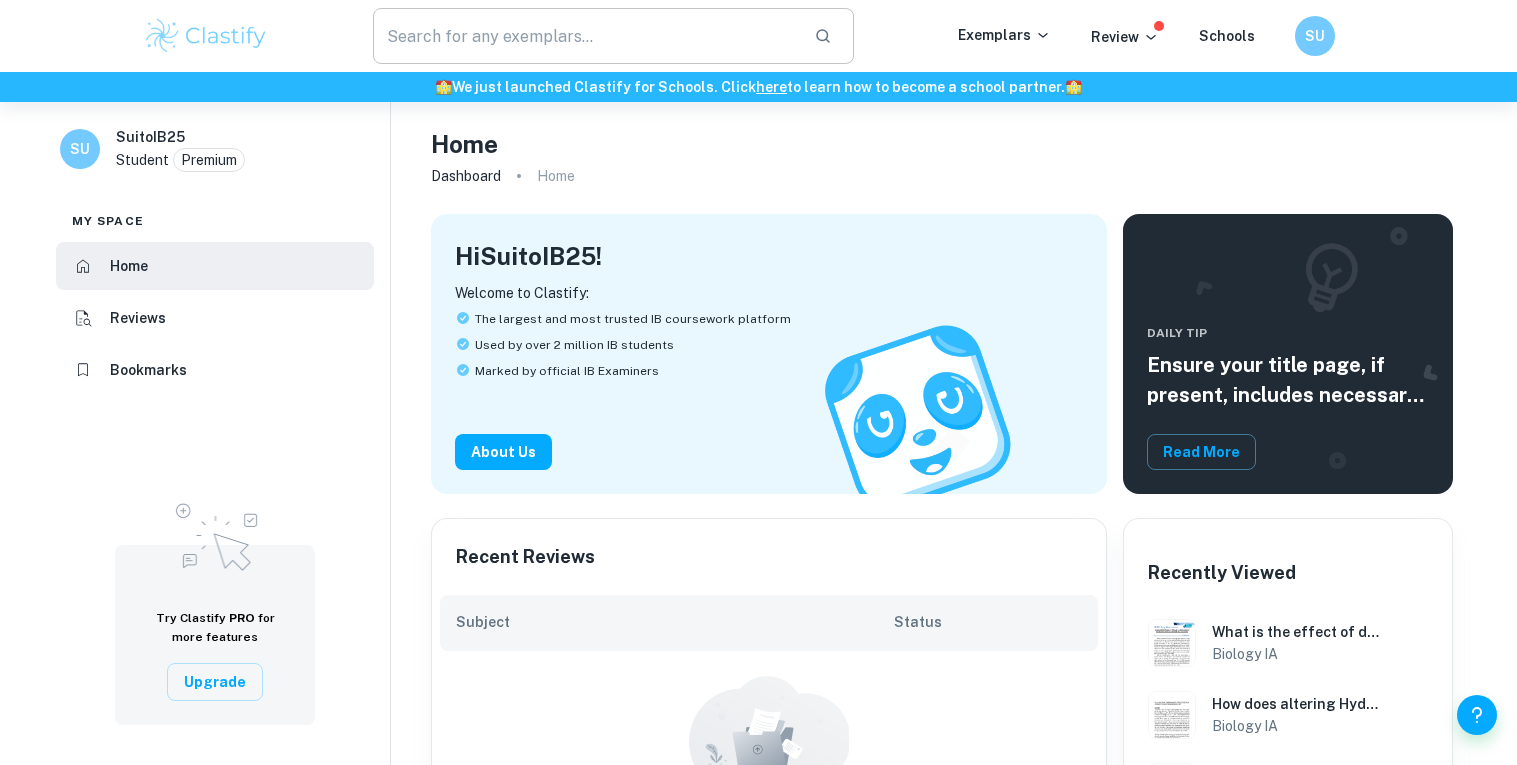 click at bounding box center [586, 36] 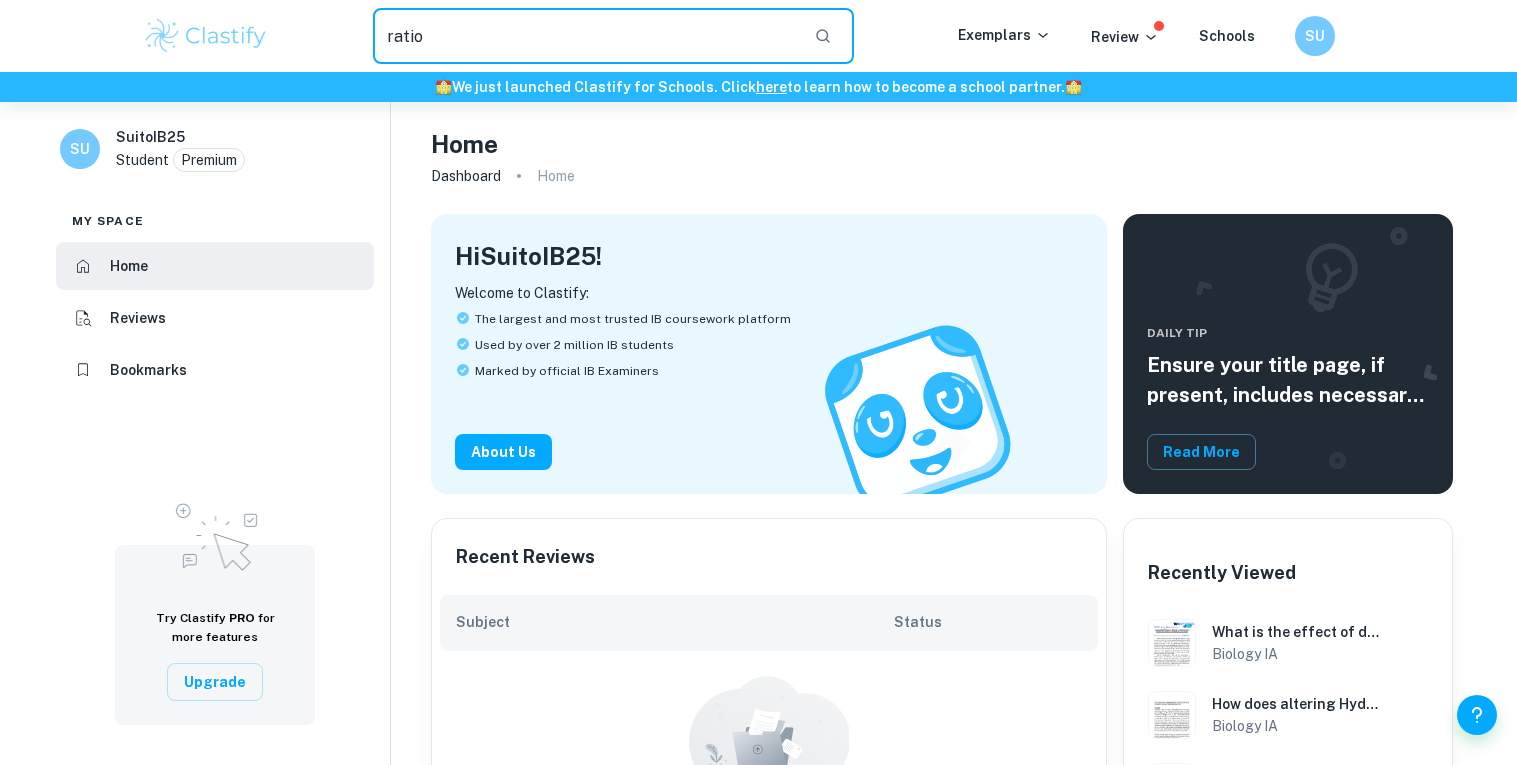 type on "ratio" 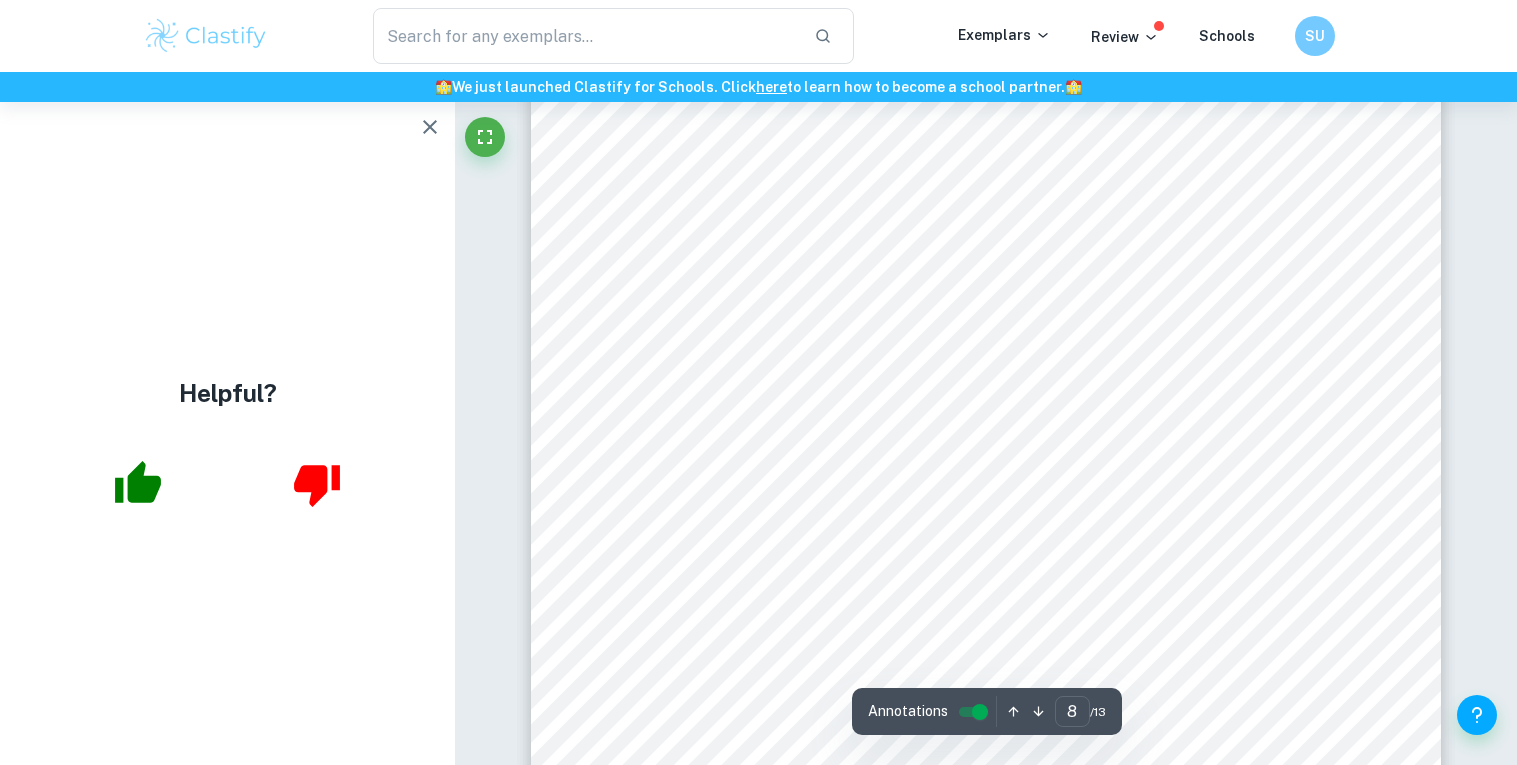 scroll, scrollTop: 9273, scrollLeft: 0, axis: vertical 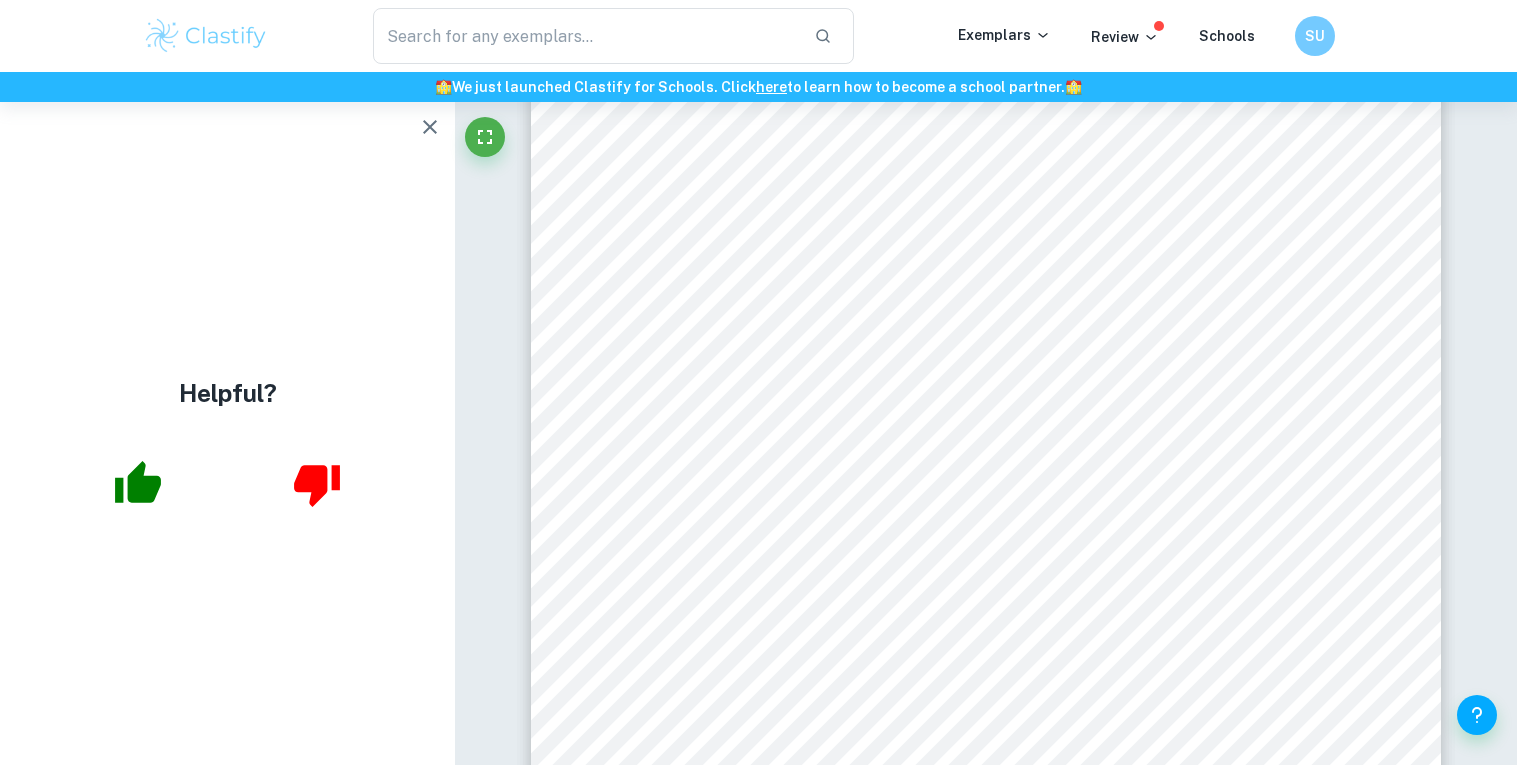 click at bounding box center [430, 127] 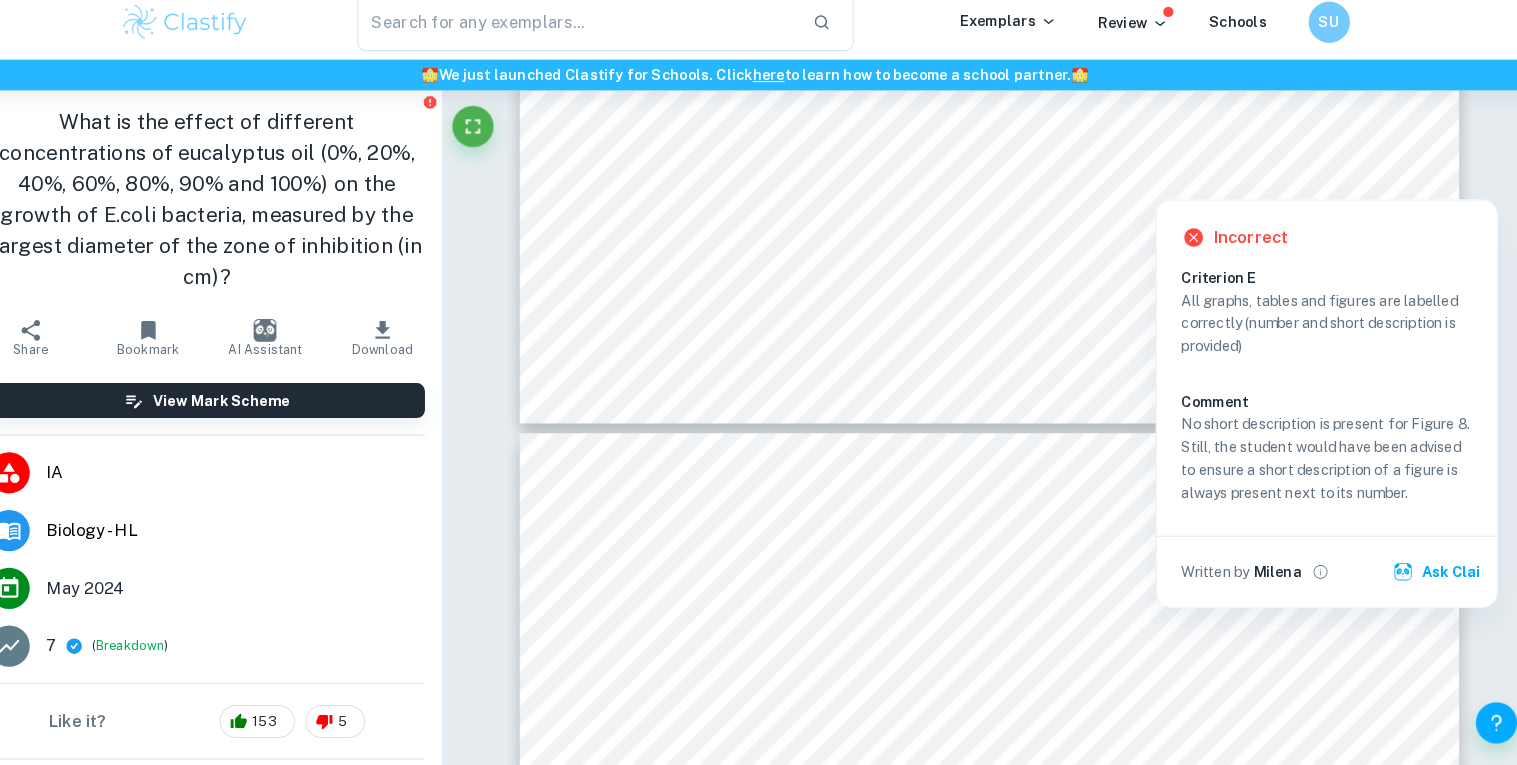 scroll, scrollTop: 14078, scrollLeft: 0, axis: vertical 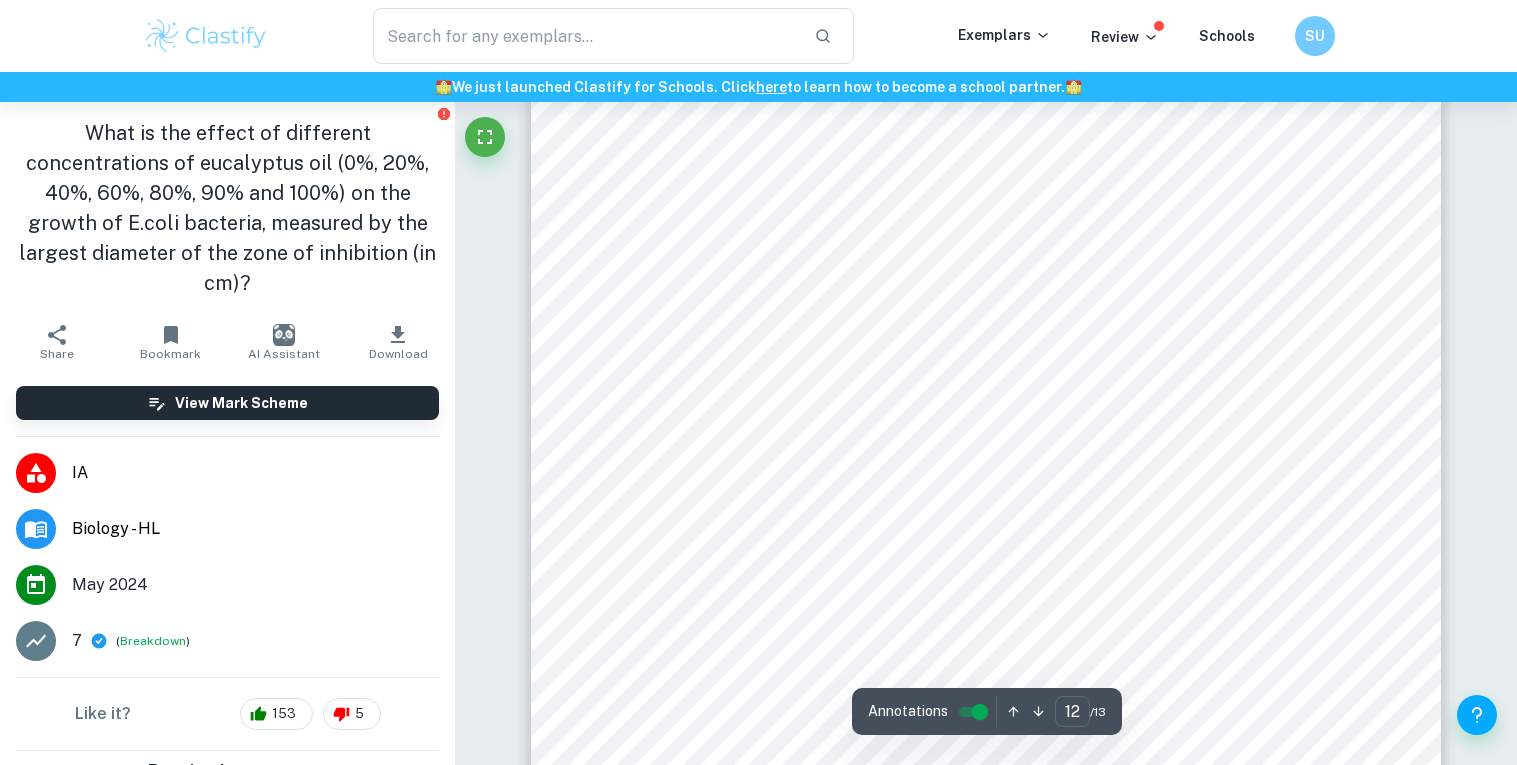 type on "13" 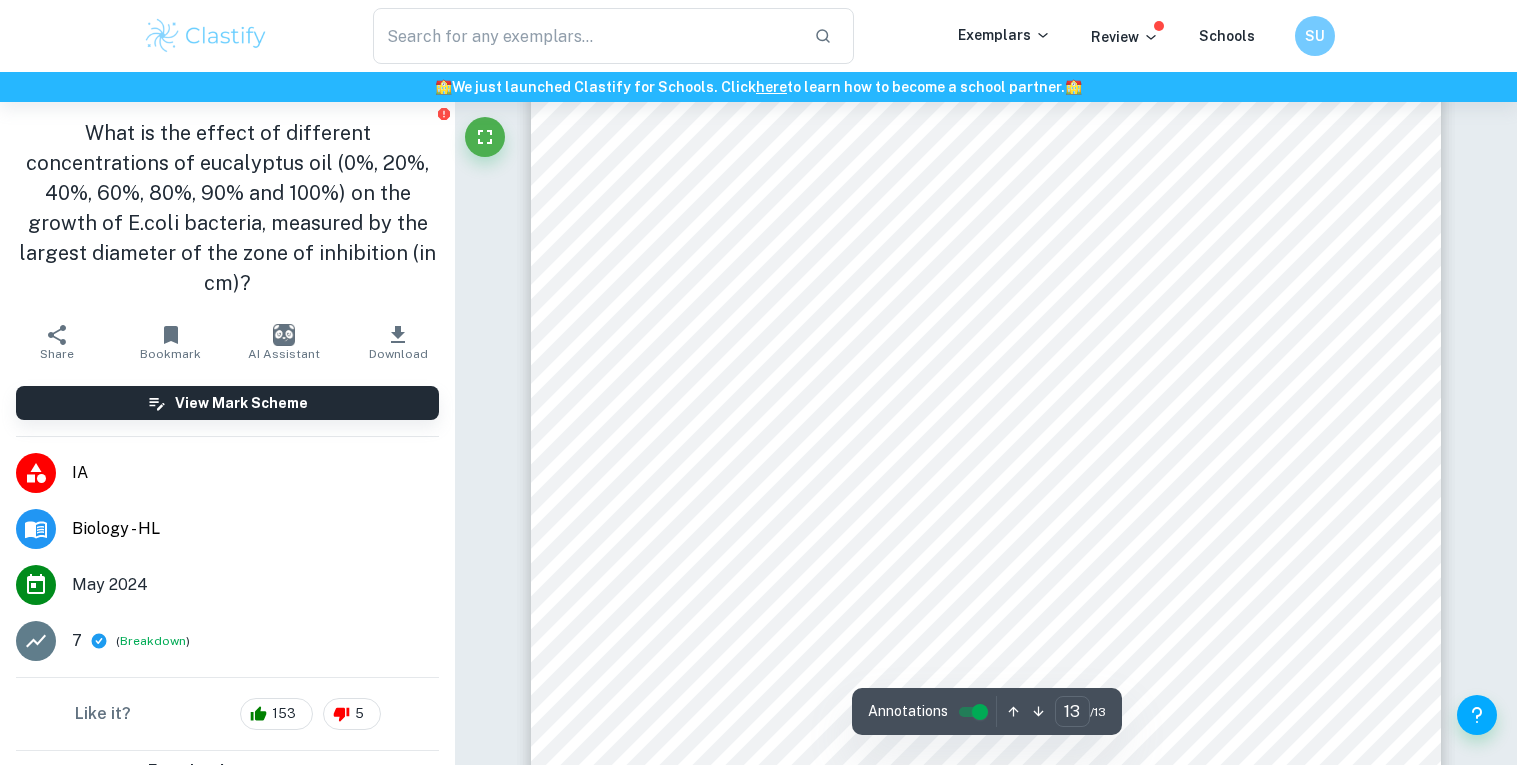 scroll, scrollTop: 16302, scrollLeft: 0, axis: vertical 